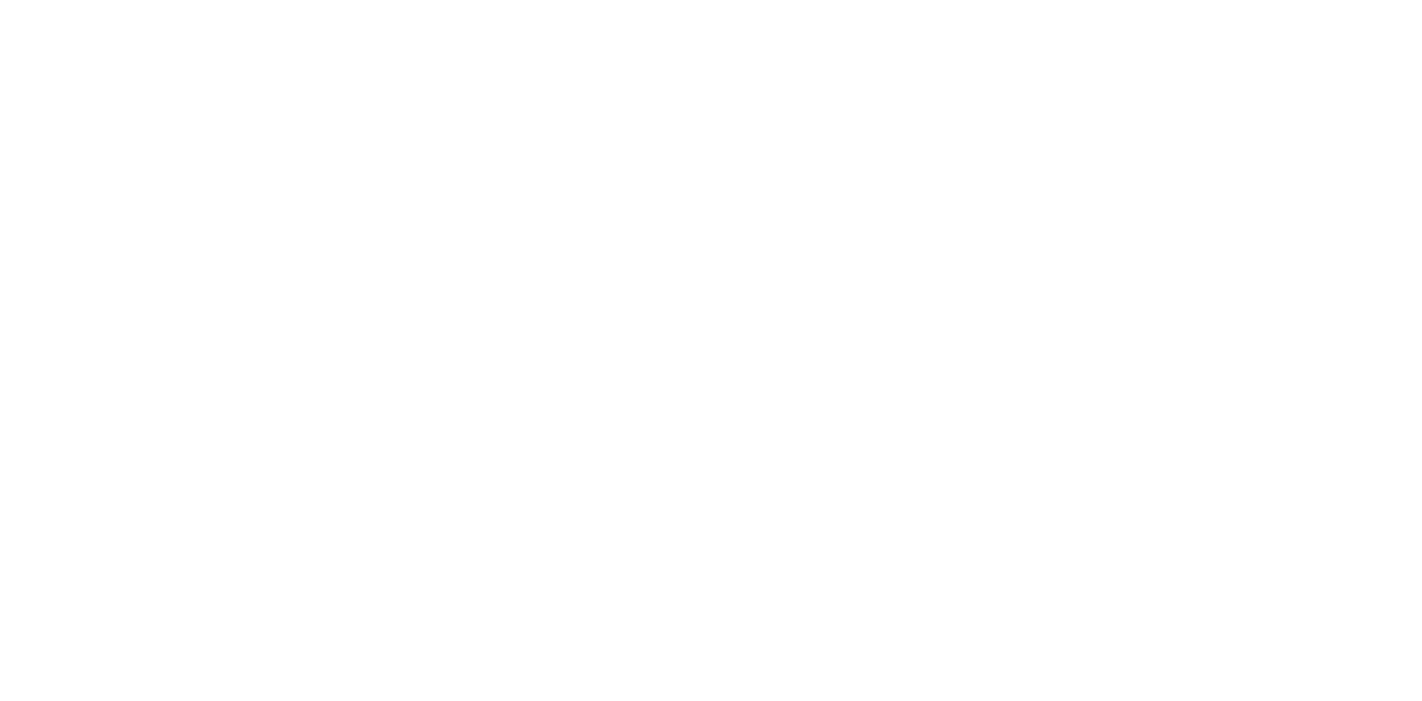 scroll, scrollTop: 0, scrollLeft: 0, axis: both 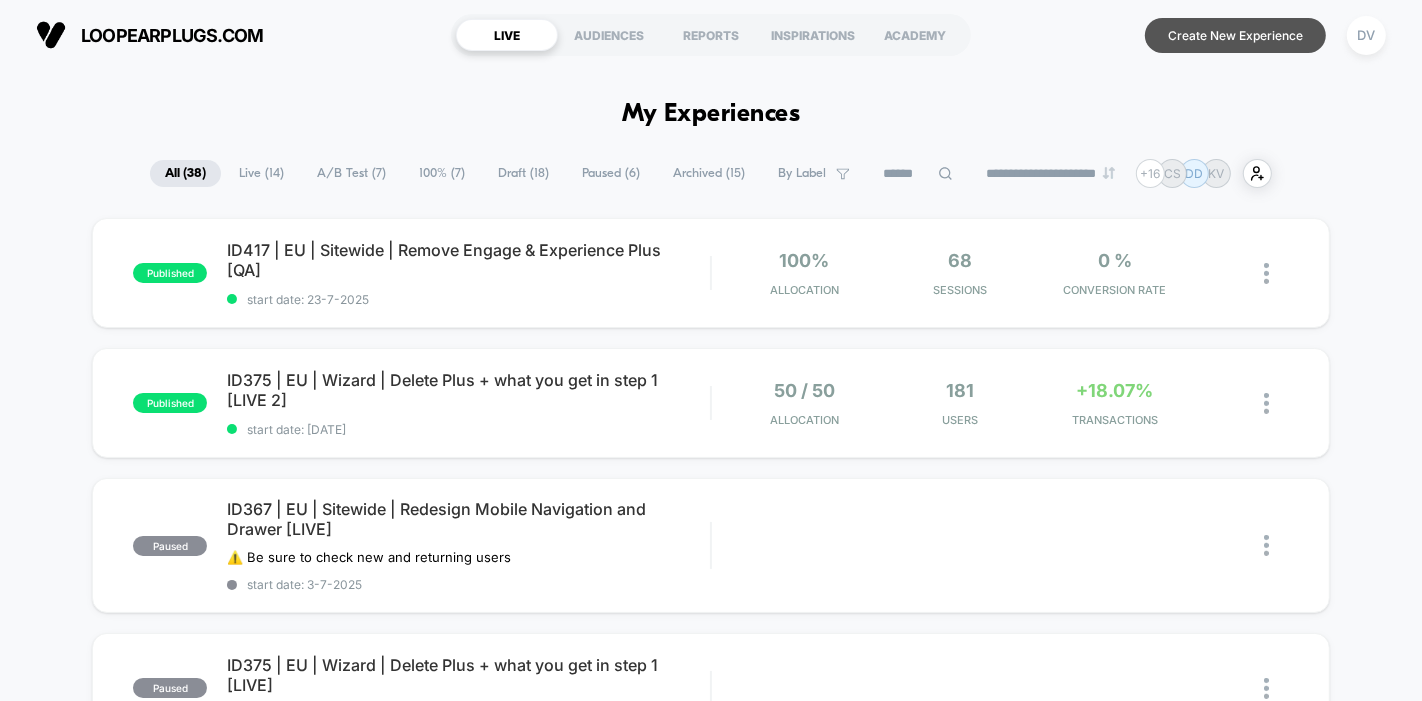 click on "Create New Experience" at bounding box center (1235, 35) 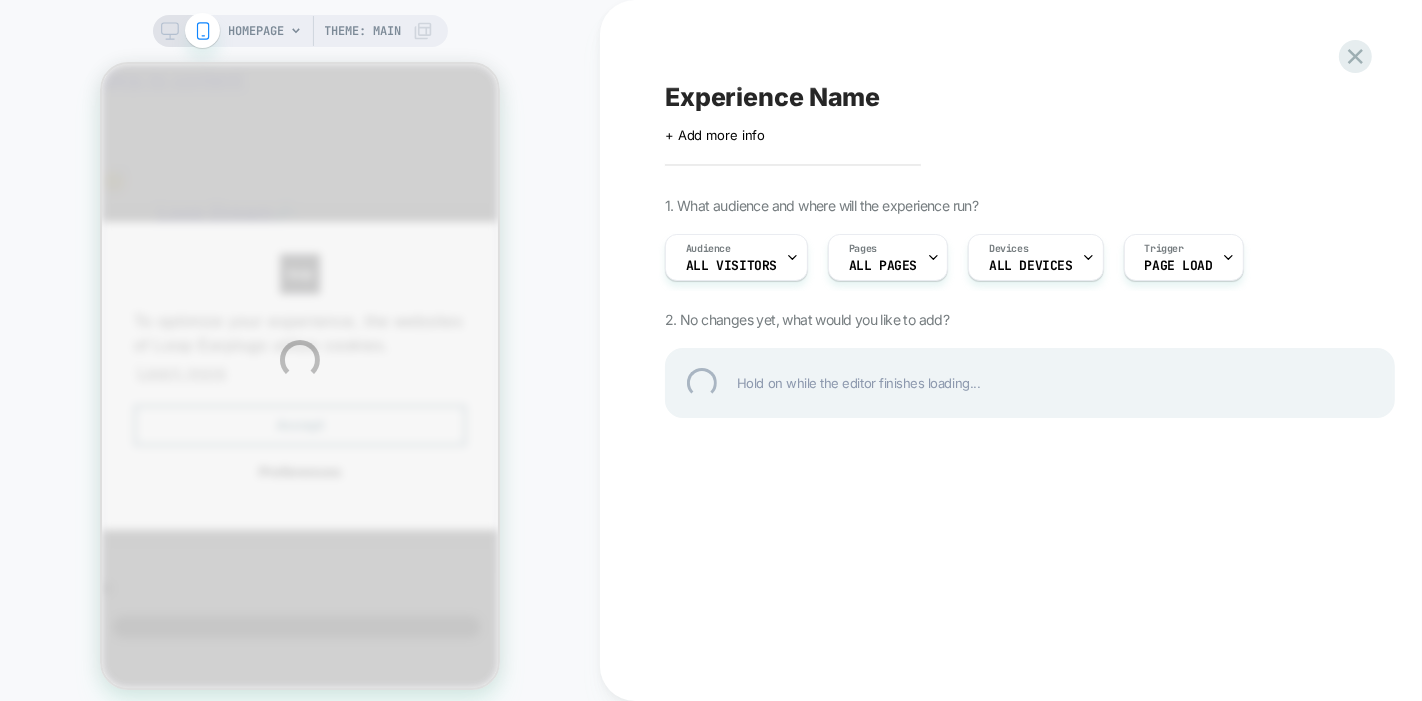 scroll, scrollTop: 0, scrollLeft: 0, axis: both 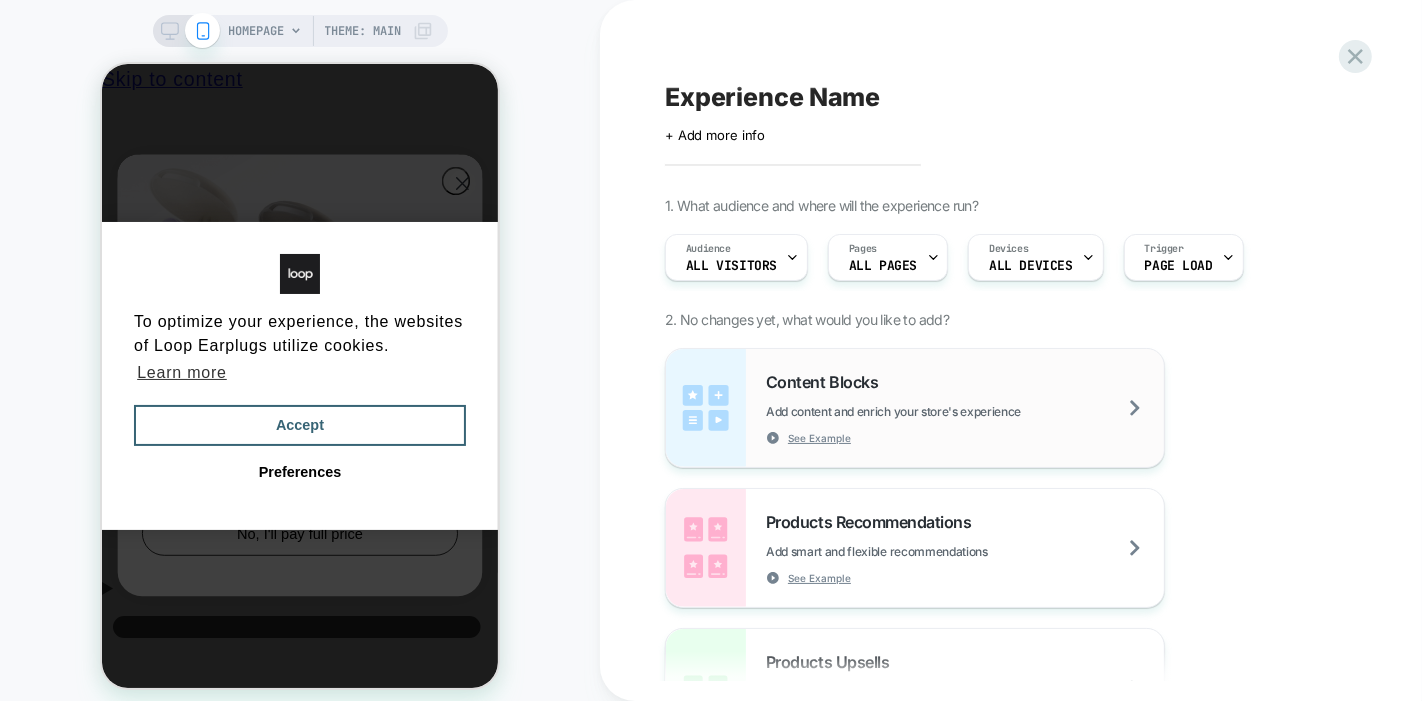click on "Content Blocks Add content and enrich your store's experience See Example" at bounding box center [965, 408] 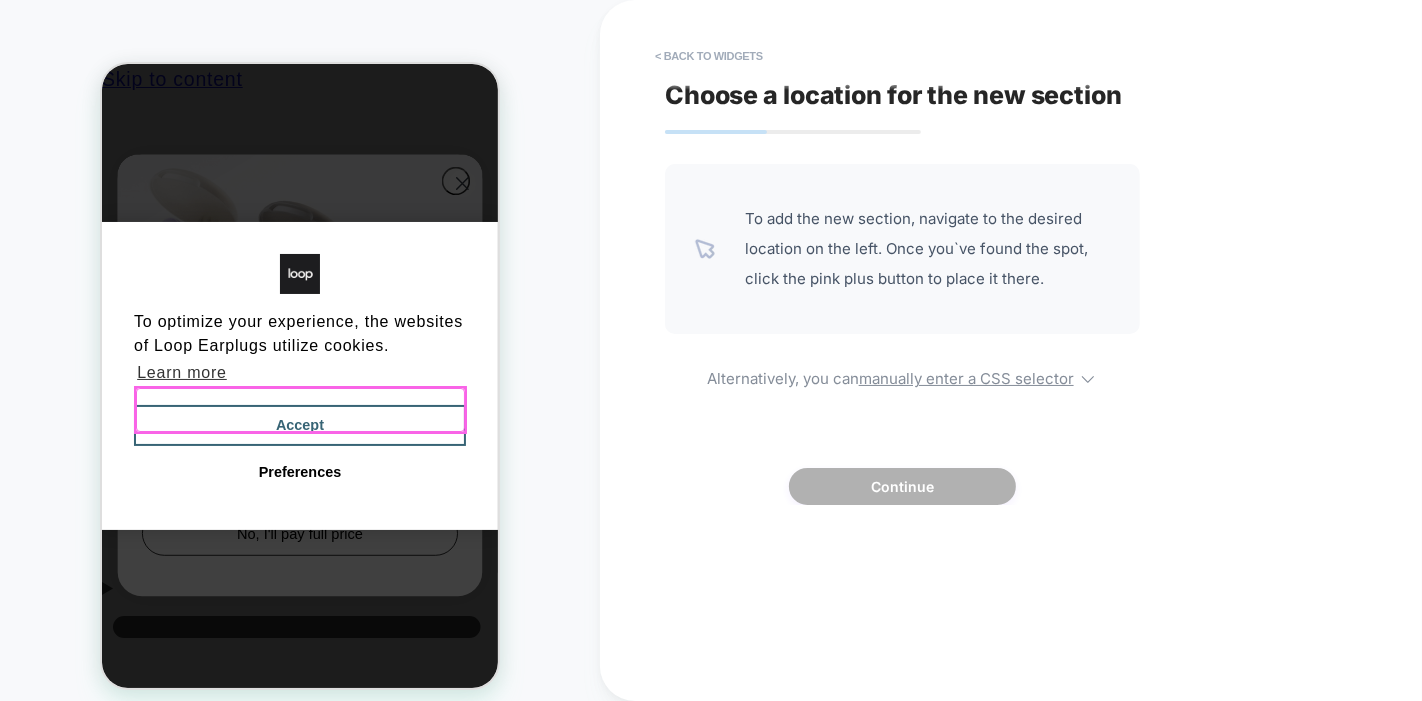 click at bounding box center (299, 409) 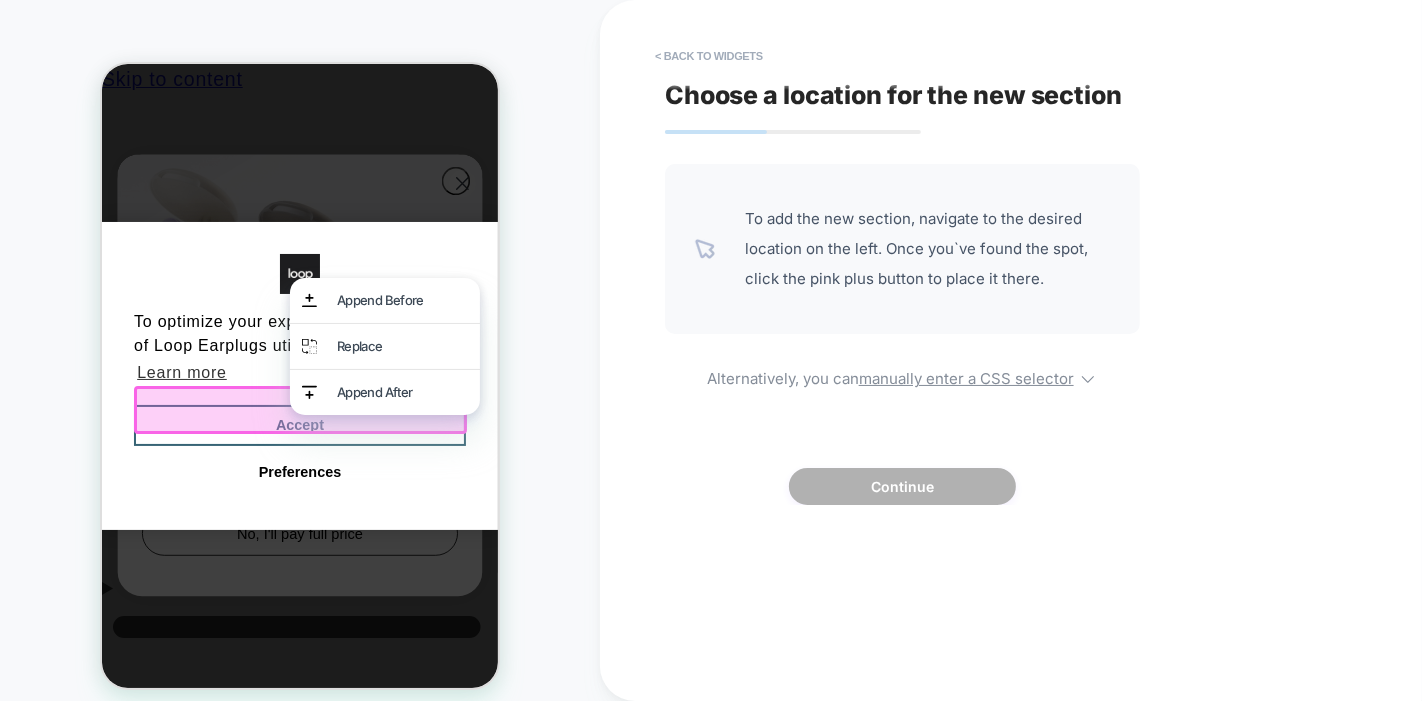 click on "To add the new section, navigate to the desired location on the
left. Once you`ve found the spot, click the pink plus button to
place it there. Alternatively, you can  manually enter a CSS selector   Continue" at bounding box center (902, 334) 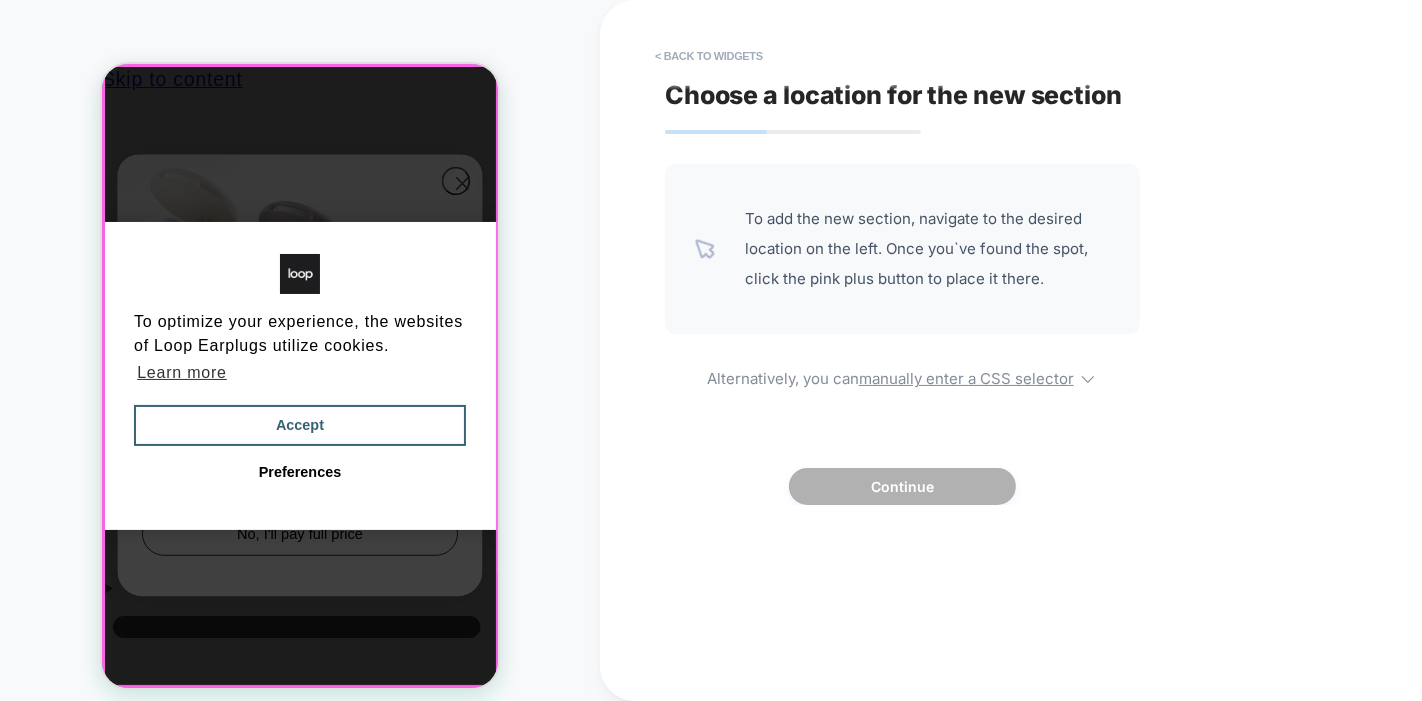click on "To optimize your experience, the websites of Loop Earplugs utilize cookies.  Learn more Preferences Accept" at bounding box center (299, 375) 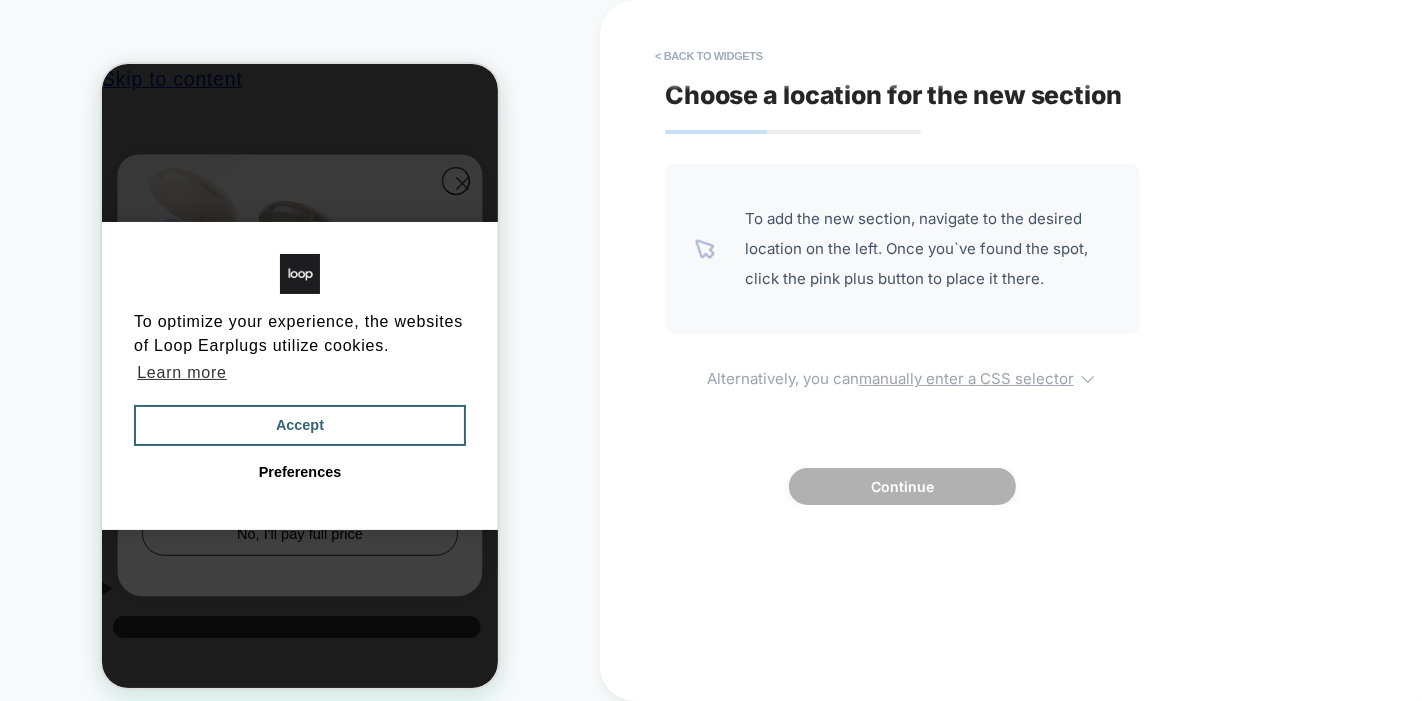 scroll, scrollTop: 0, scrollLeft: 0, axis: both 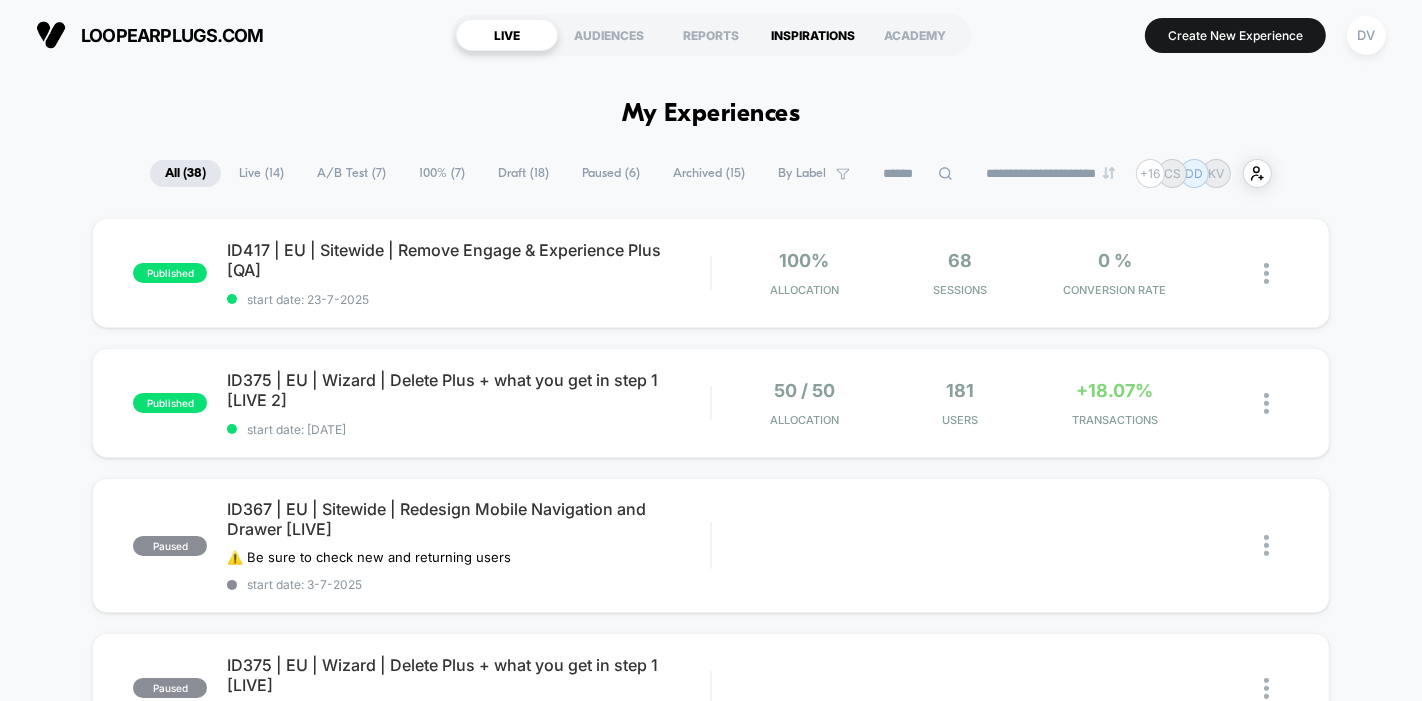 click on "INSPIRATIONS" at bounding box center (813, 35) 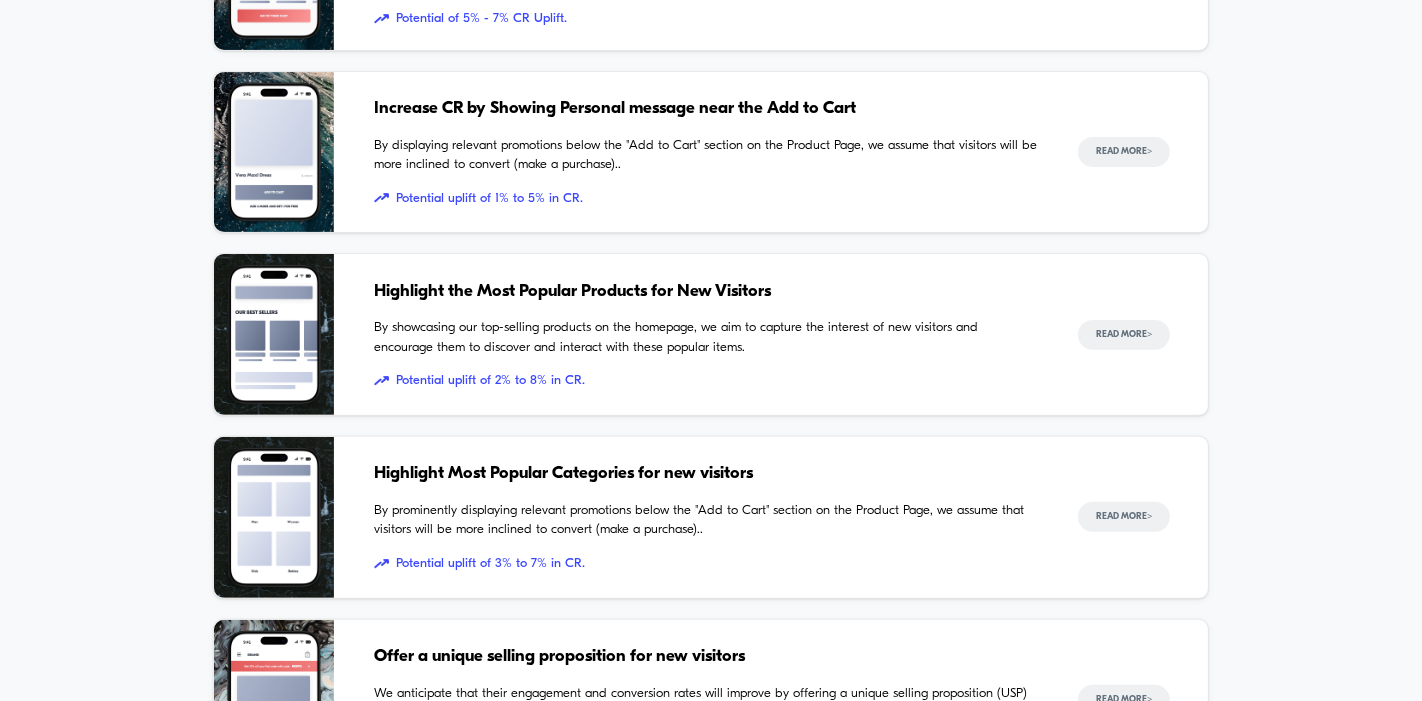 scroll, scrollTop: 481, scrollLeft: 0, axis: vertical 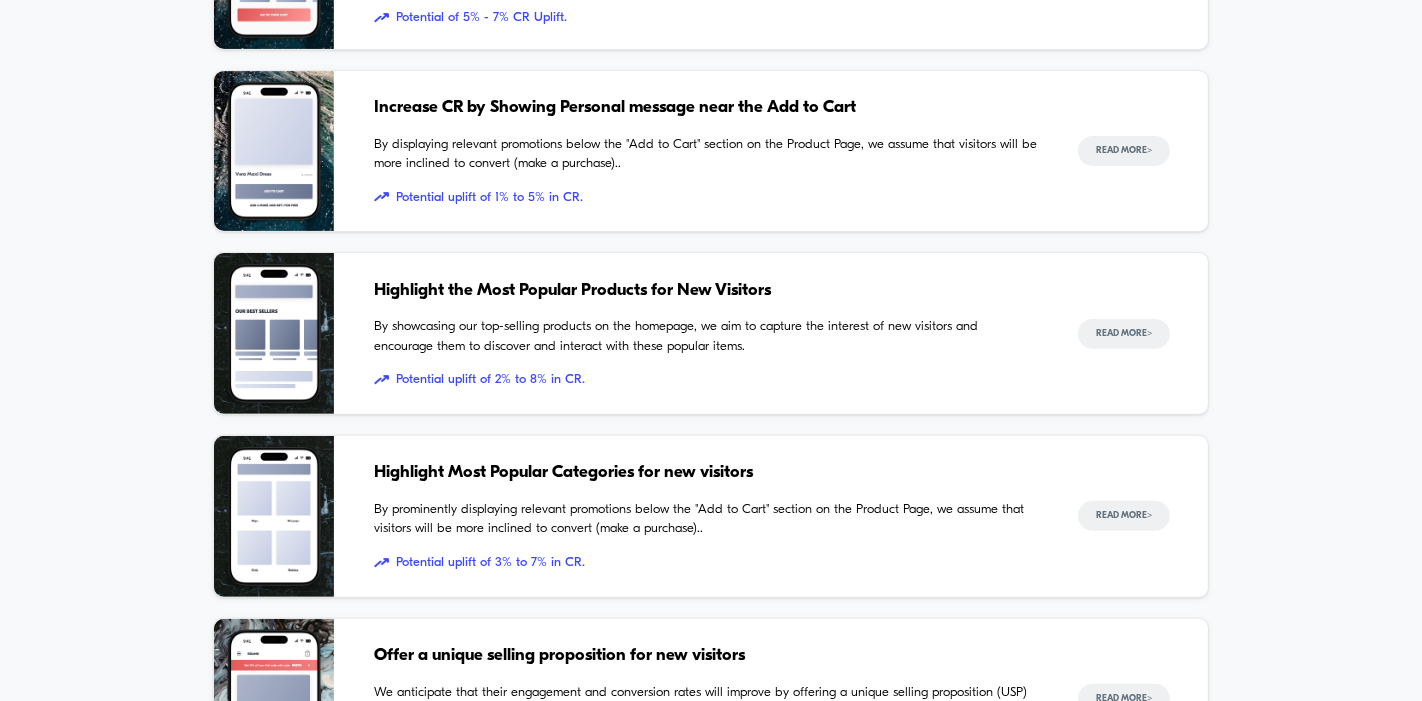 click at bounding box center [274, 151] 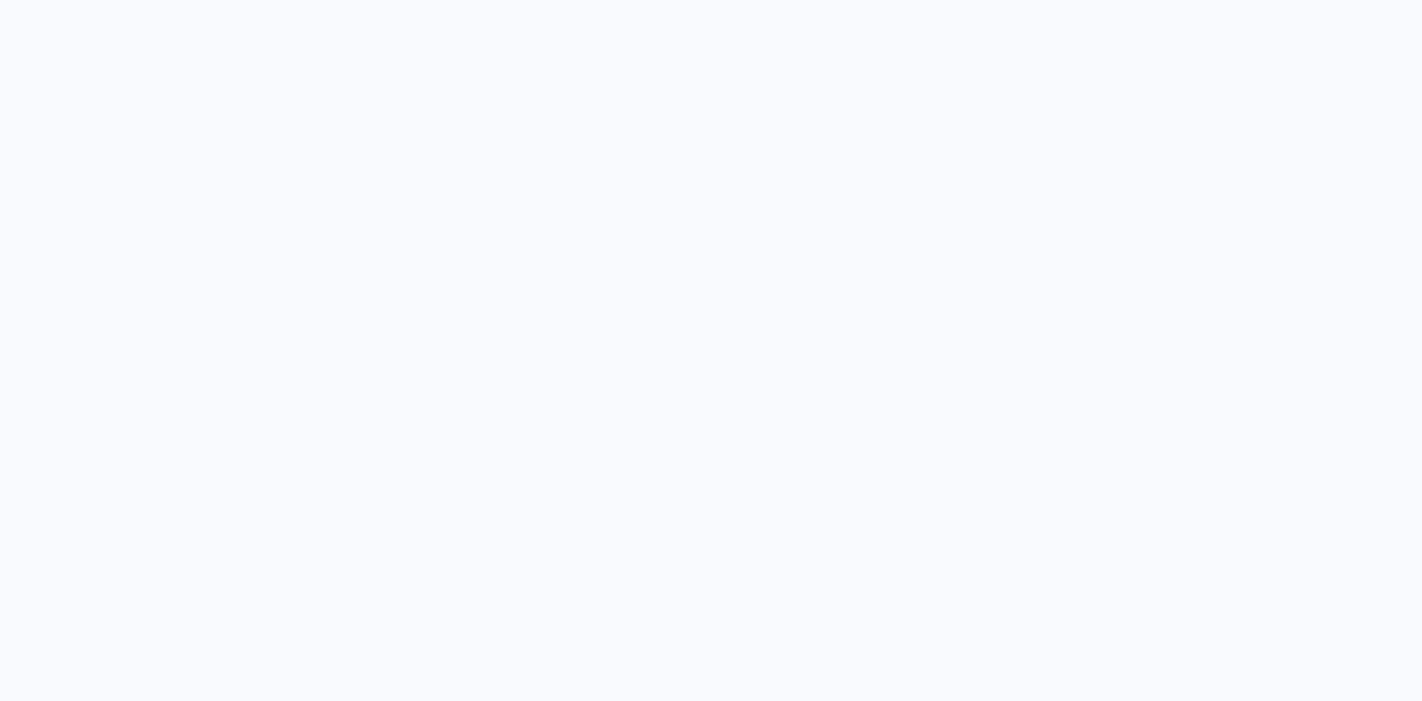 scroll, scrollTop: 295, scrollLeft: 0, axis: vertical 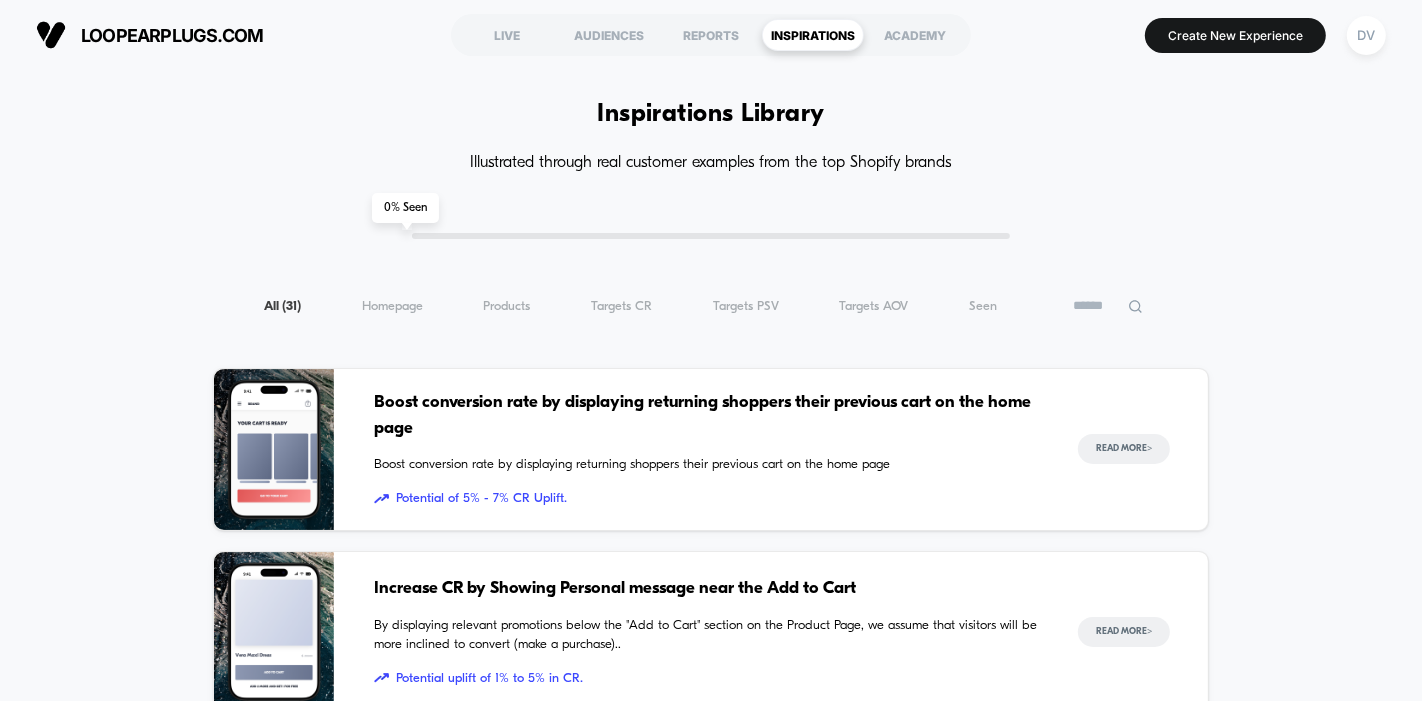 click at bounding box center (1108, 306) 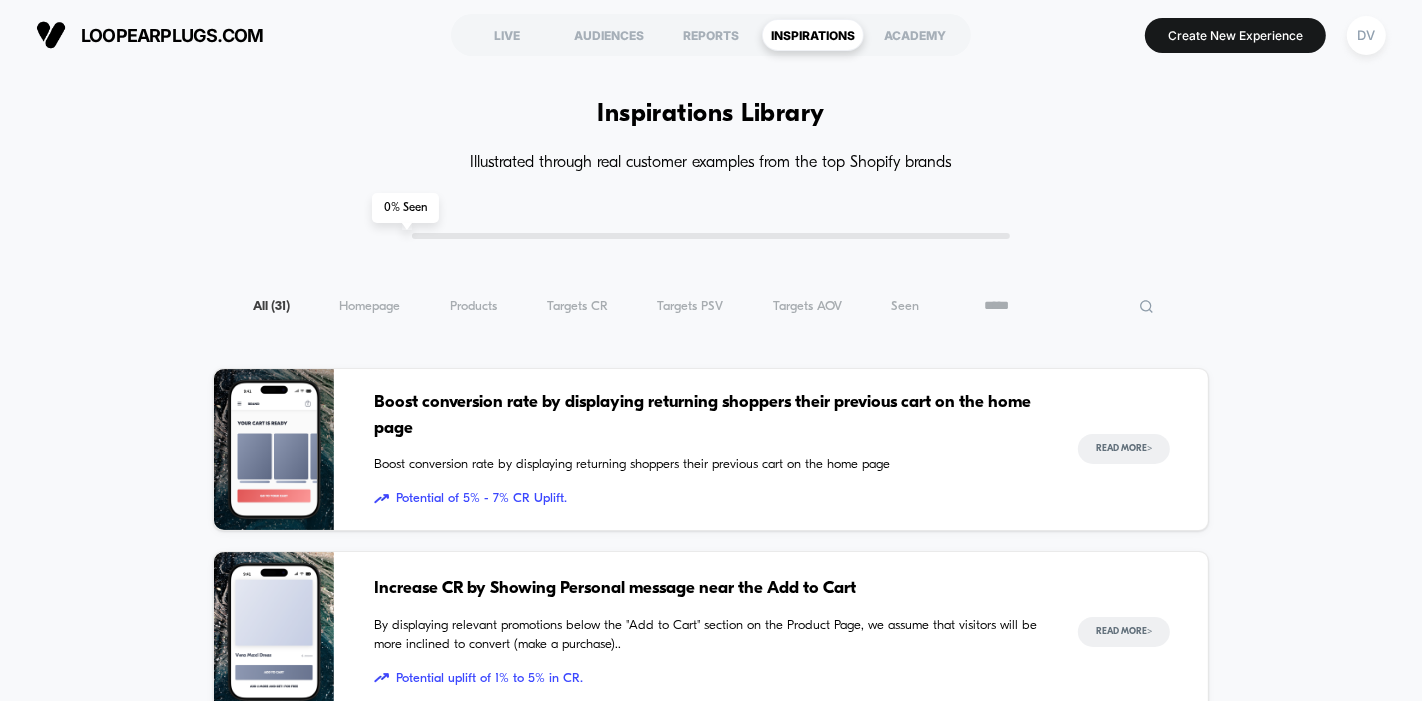 type on "*****" 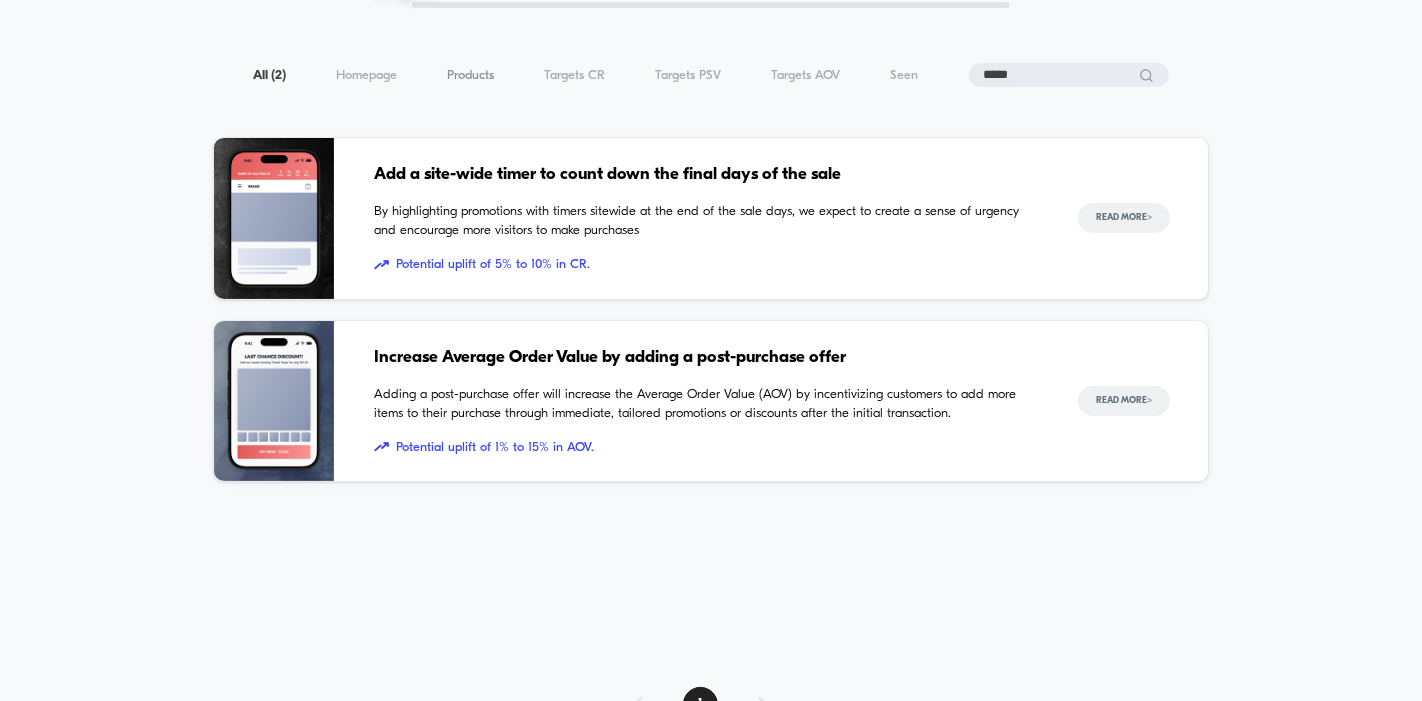 scroll, scrollTop: 234, scrollLeft: 0, axis: vertical 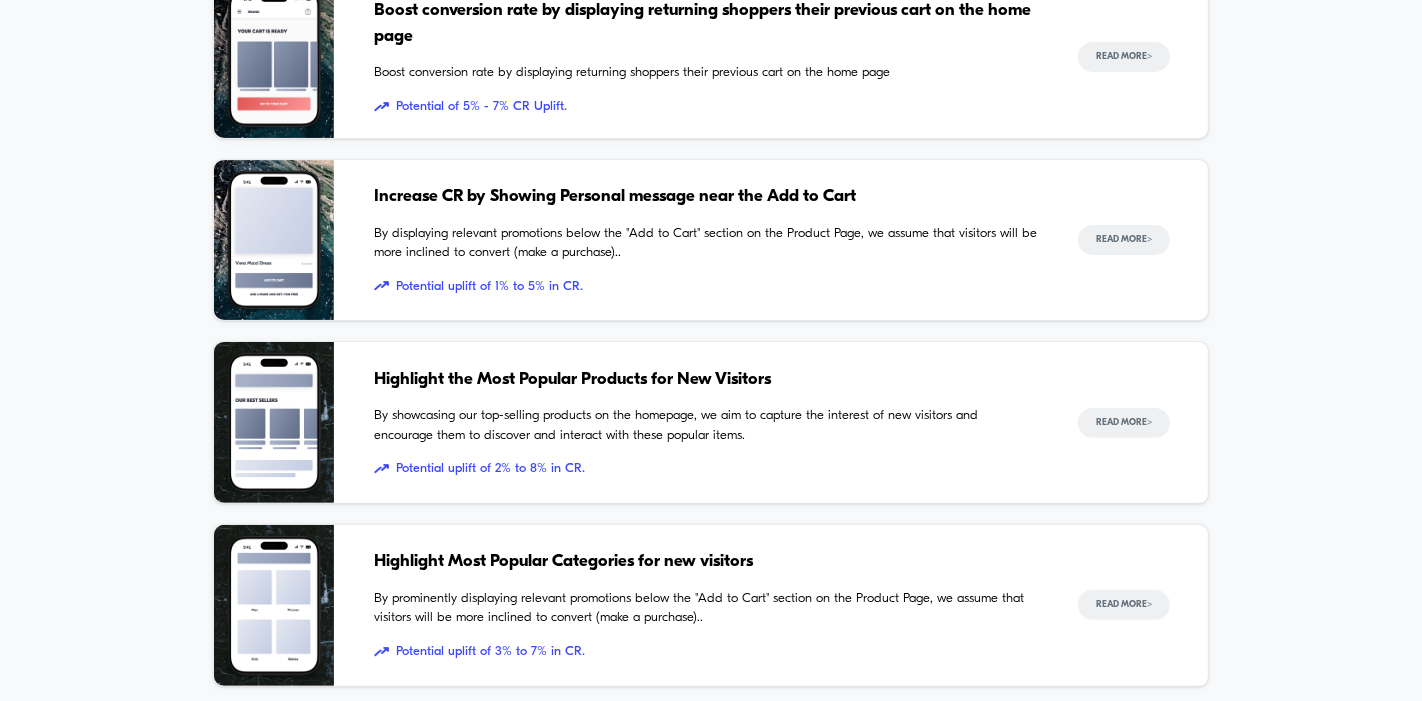 click on "Inspiration Library Illustrated through real customer examples from the top Shopify brands 0 % Seen All   ( 31 ) Homepage   ( 31 ) Products   ( 31 ) Targets CR   ( 31 ) Targets PSV   ( 31 ) Targets AOV   ( 31 ) Seen   ( 31 ) Boost conversion rate by displaying returning shoppers their previous cart on the home page Boost conversion rate by displaying returning shoppers their previous cart on the home page  Potential of 5% - 7% CR Uplift. Read More  > Increase CR by Showing Personal message near the Add to Cart By displaying relevant promotions below the "Add to Cart" section on the Product Page, we assume that visitors will be more inclined to convert (make a purchase)..  Potential uplift of 1% to 5% in CR. Read More  > Highlight the Most Popular Products for New Visitors By showcasing our top-selling products on the homepage, we aim to capture the interest of new visitors and encourage them to discover and interact with these popular items.   Potential uplift of 2% to 8% in CR. Read More  > Read More  > > >" at bounding box center (711, 1018) 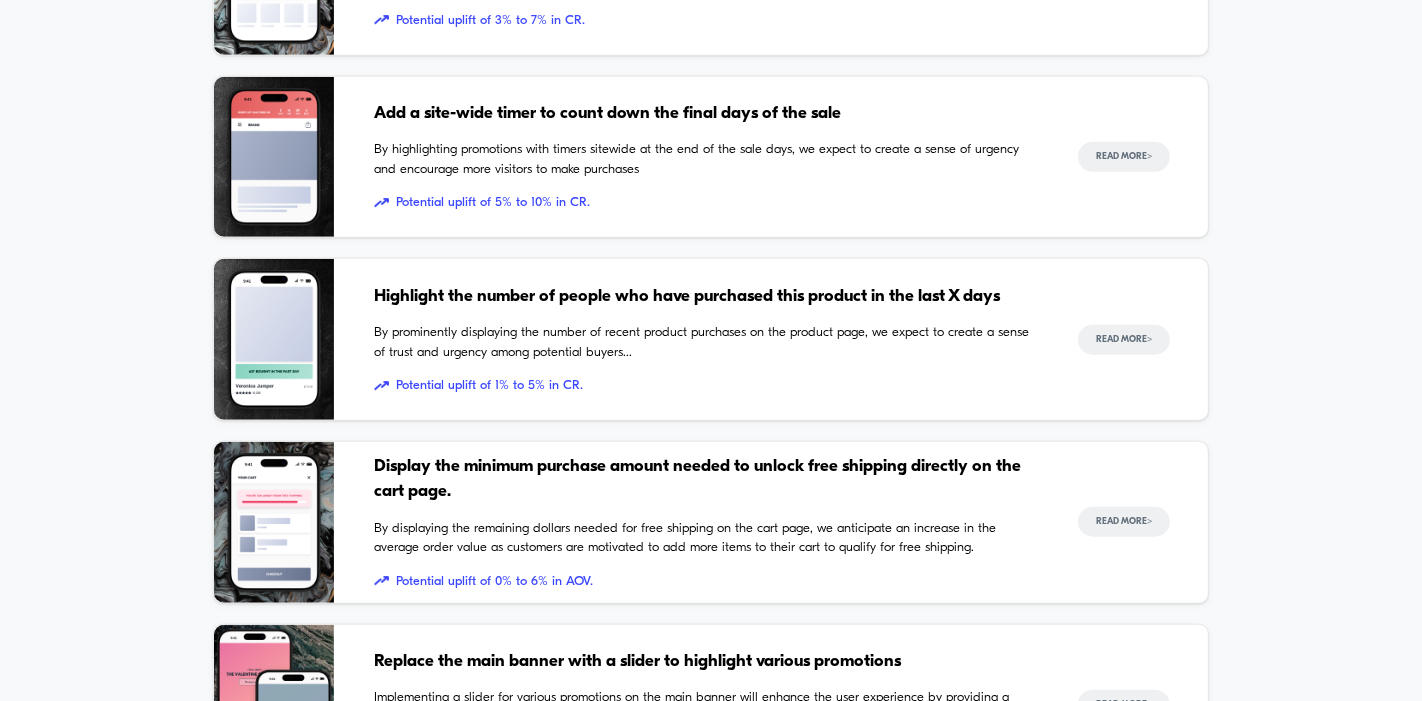 scroll, scrollTop: 1215, scrollLeft: 0, axis: vertical 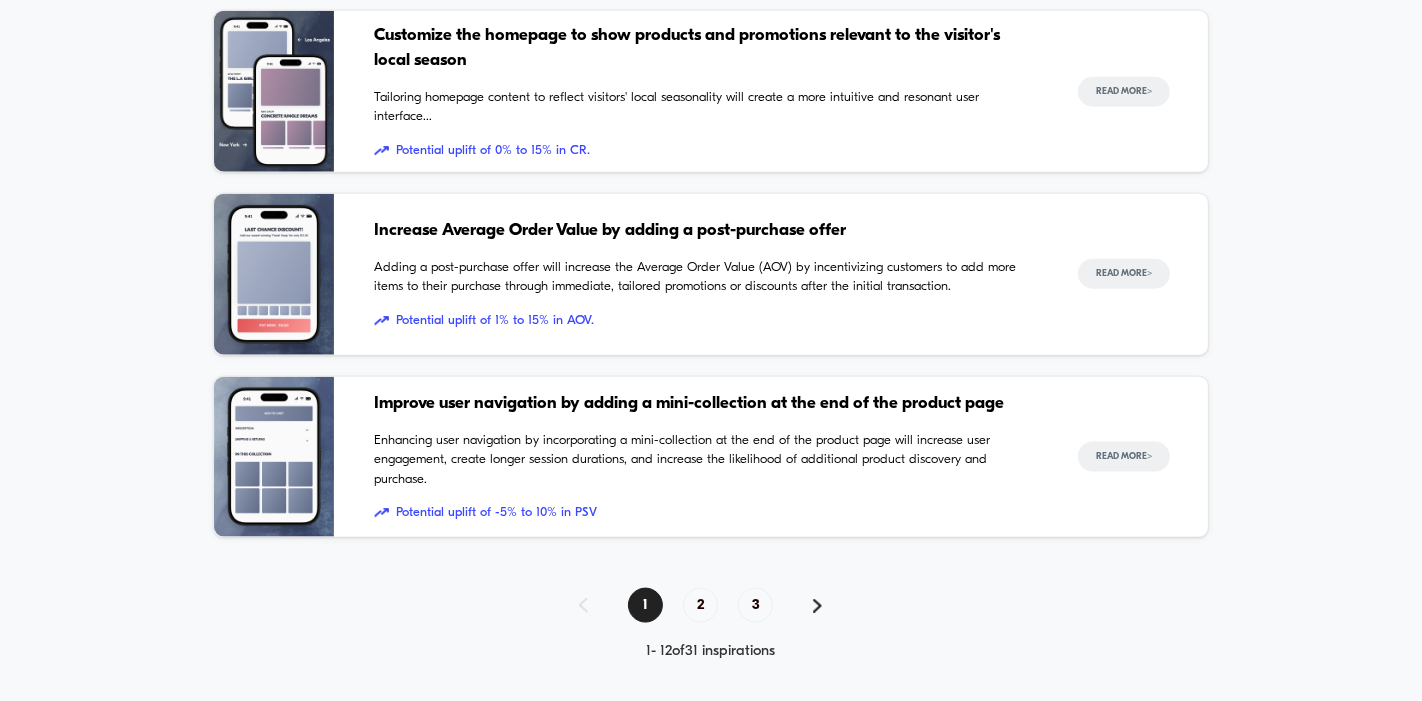 click at bounding box center [817, 606] 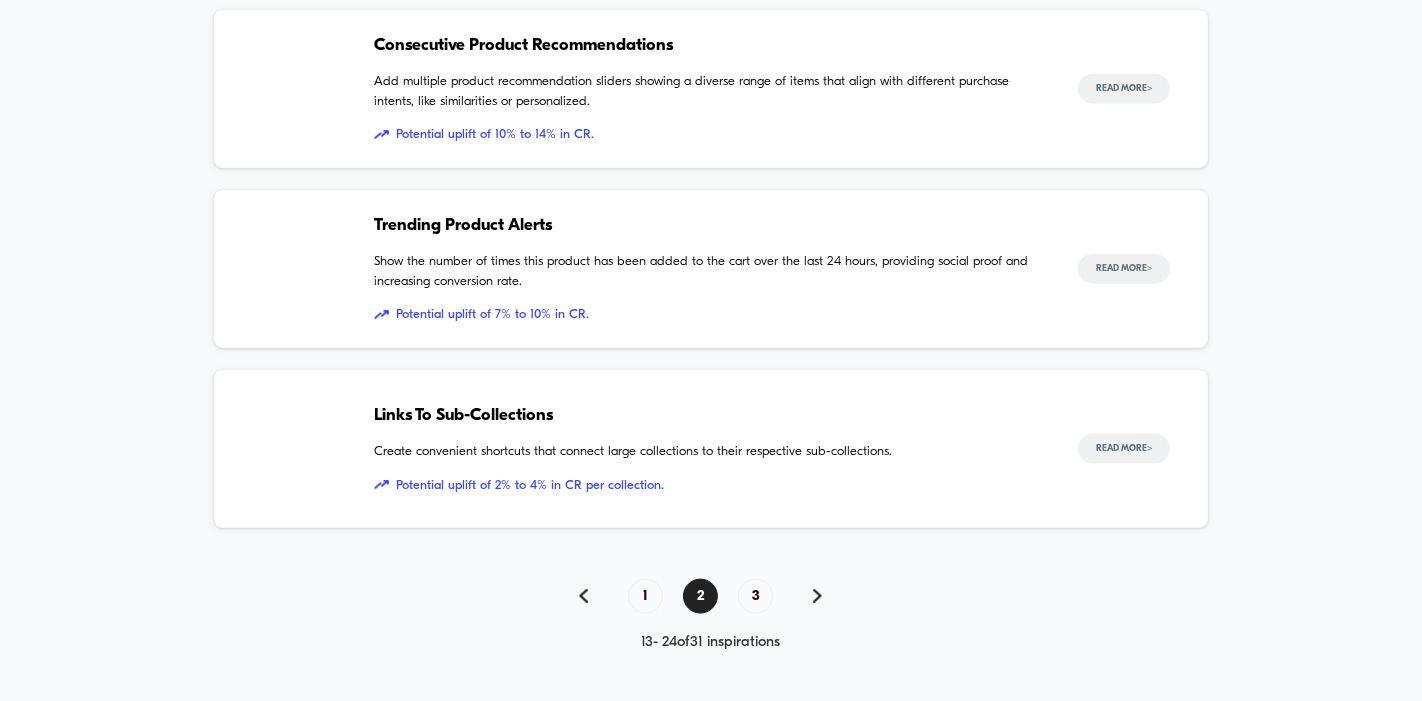 scroll, scrollTop: 2002, scrollLeft: 0, axis: vertical 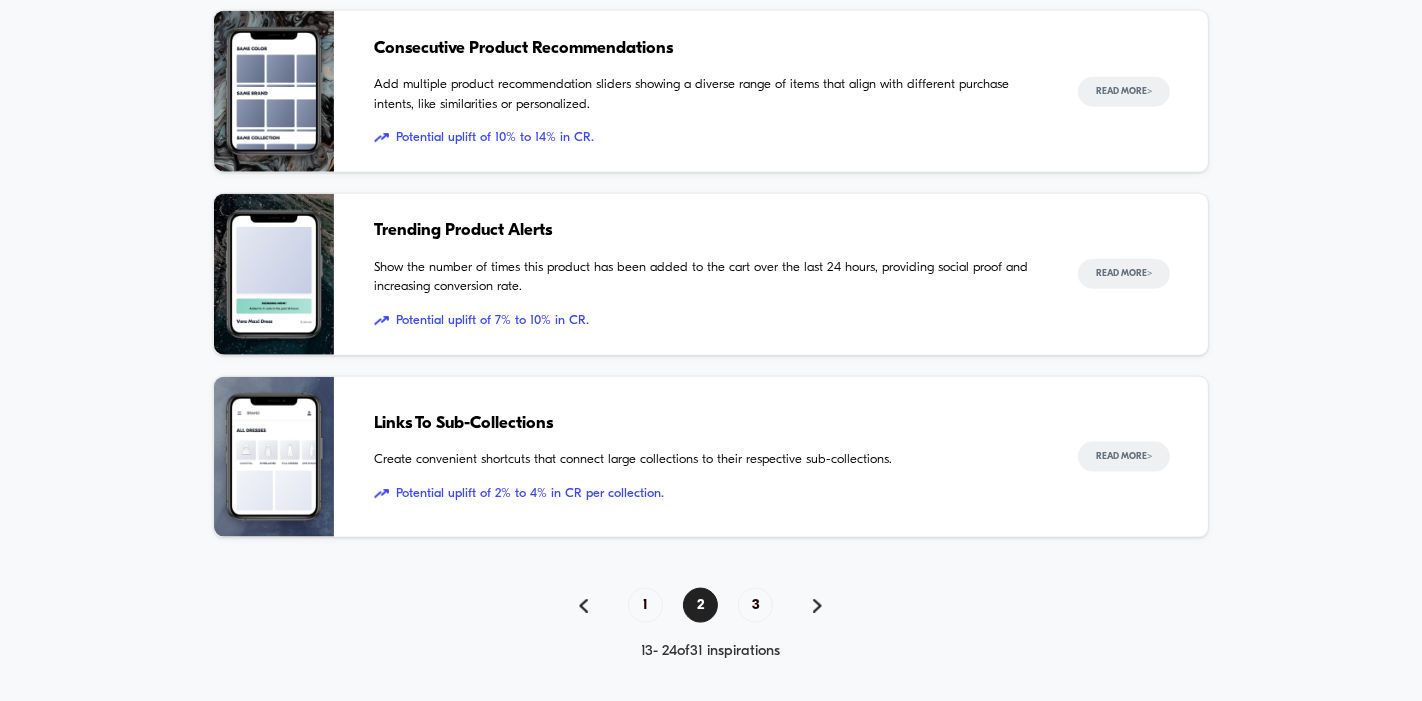click at bounding box center (817, 606) 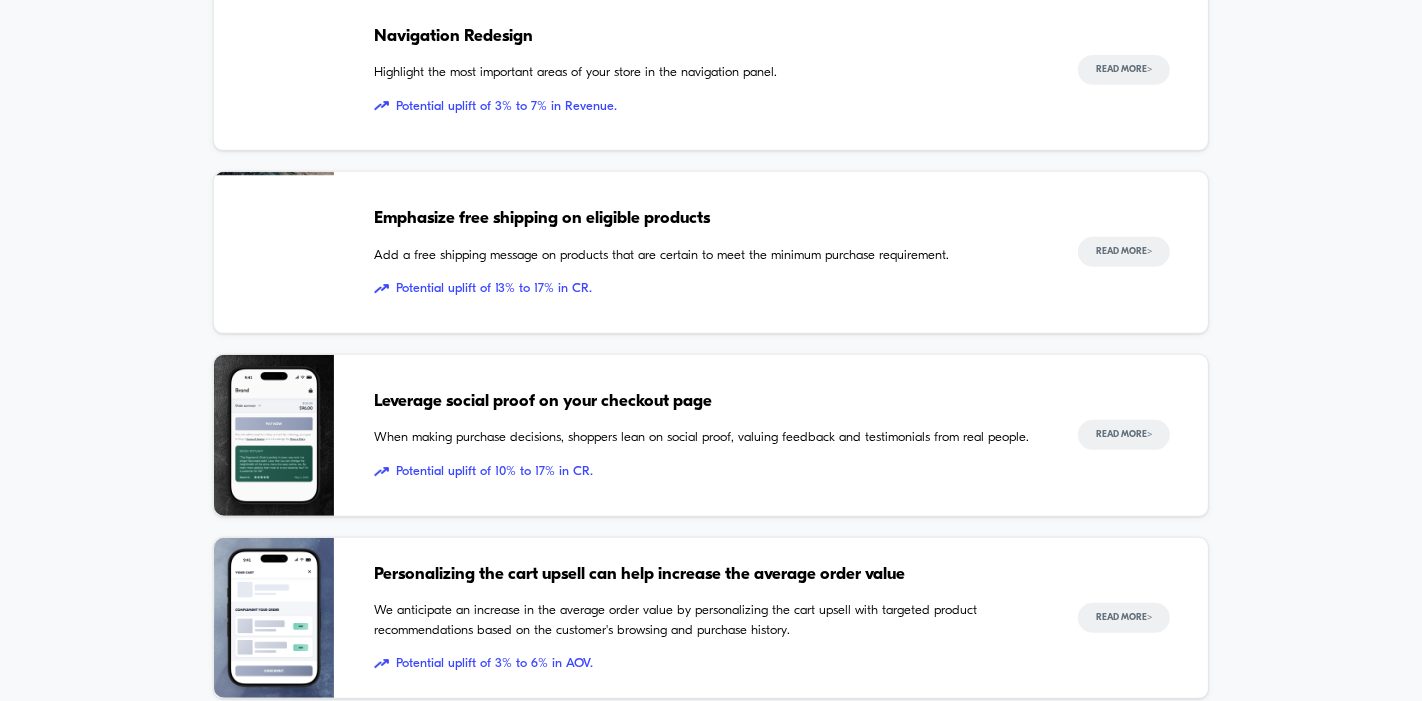 scroll, scrollTop: 1092, scrollLeft: 0, axis: vertical 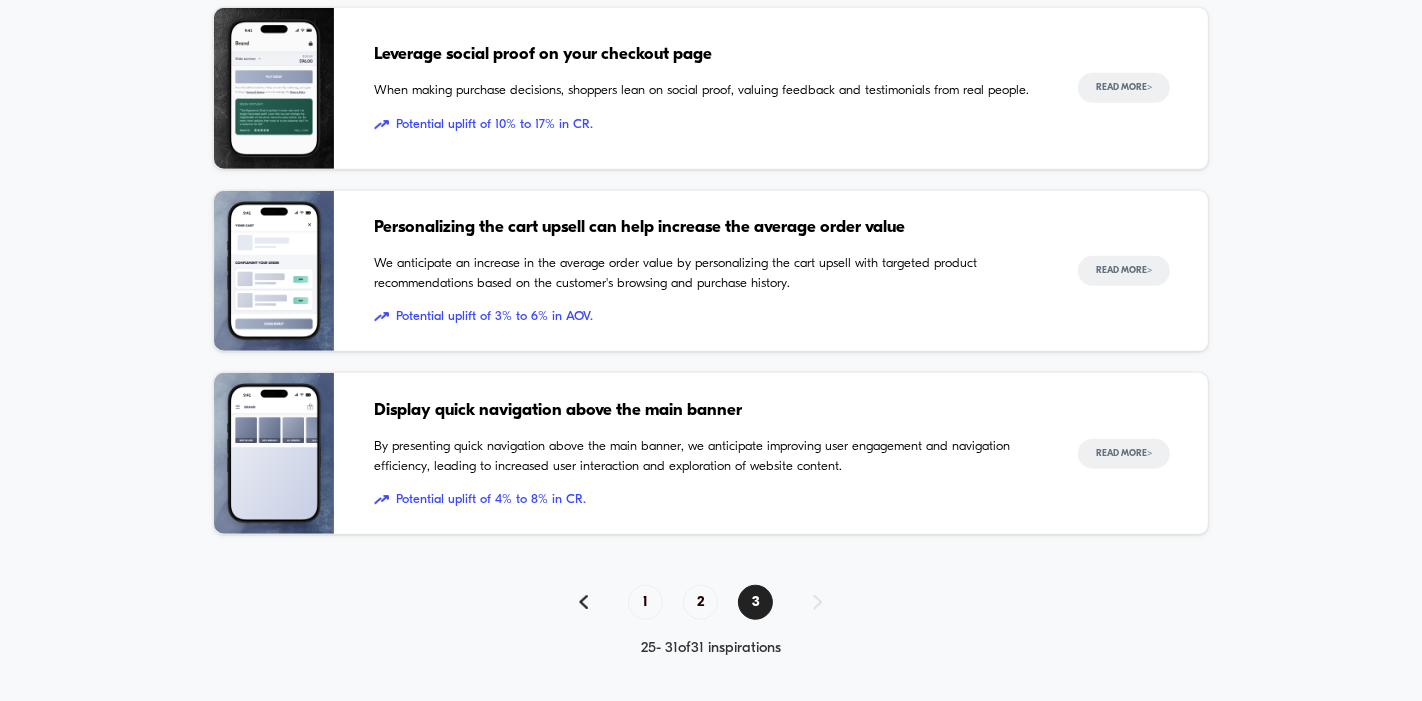 click on "1 2 3" at bounding box center [710, 602] 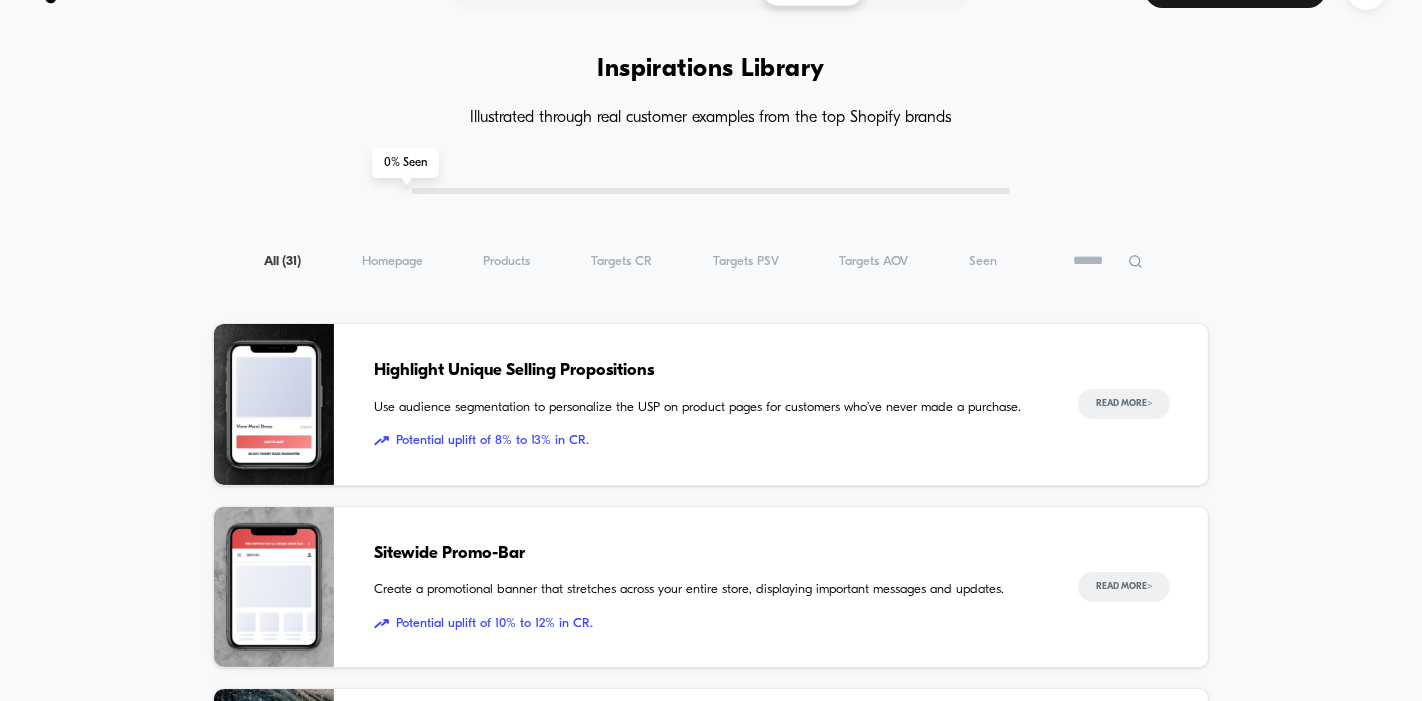 scroll, scrollTop: 0, scrollLeft: 0, axis: both 